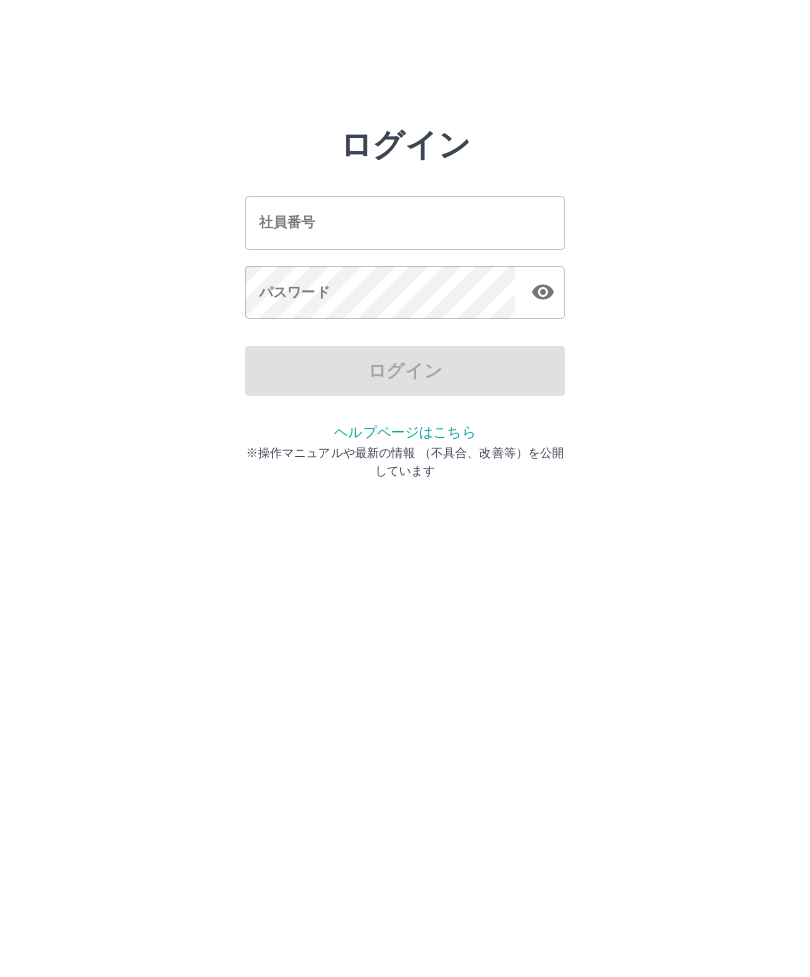 scroll, scrollTop: 0, scrollLeft: 0, axis: both 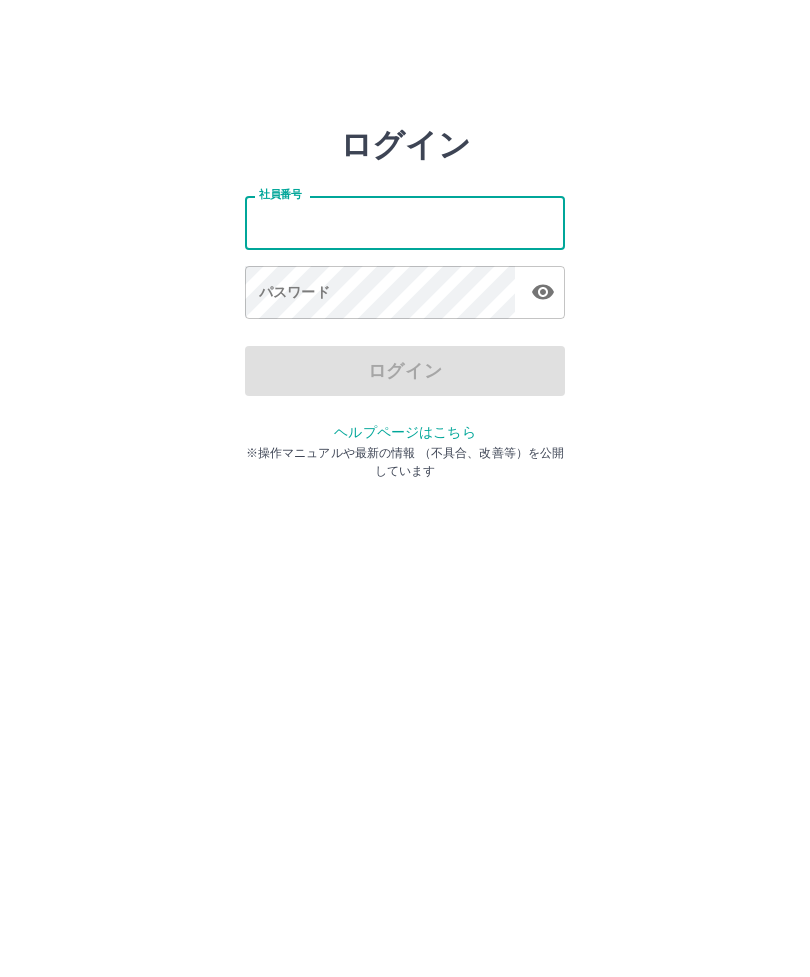 click on "社員番号" at bounding box center [405, 222] 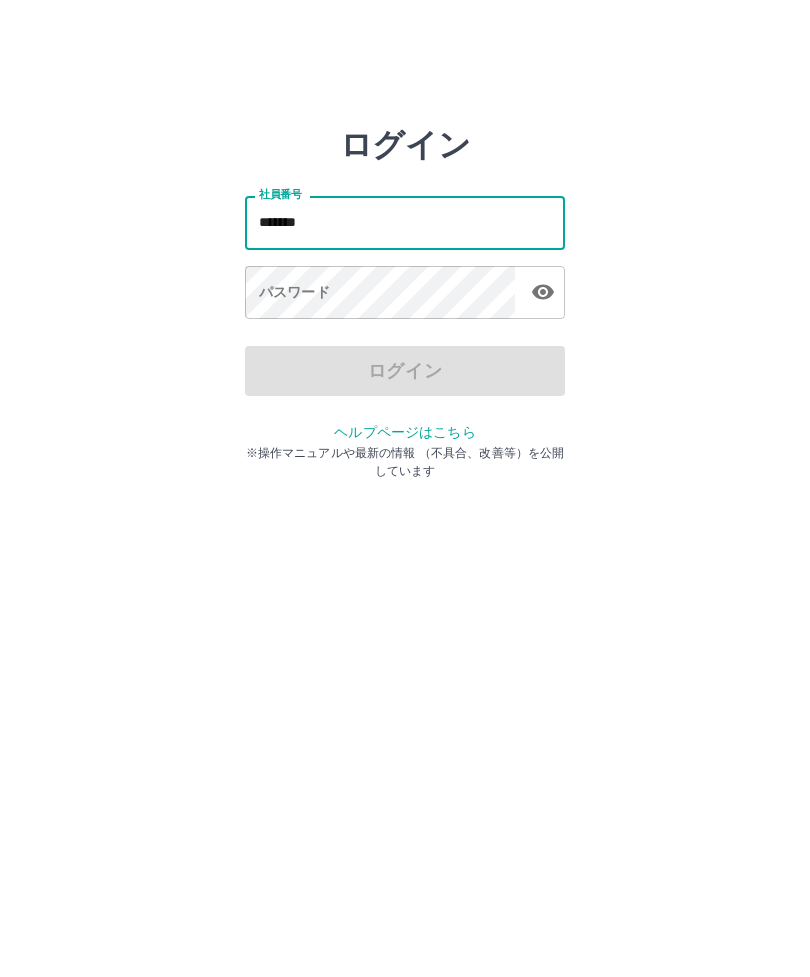 type on "*******" 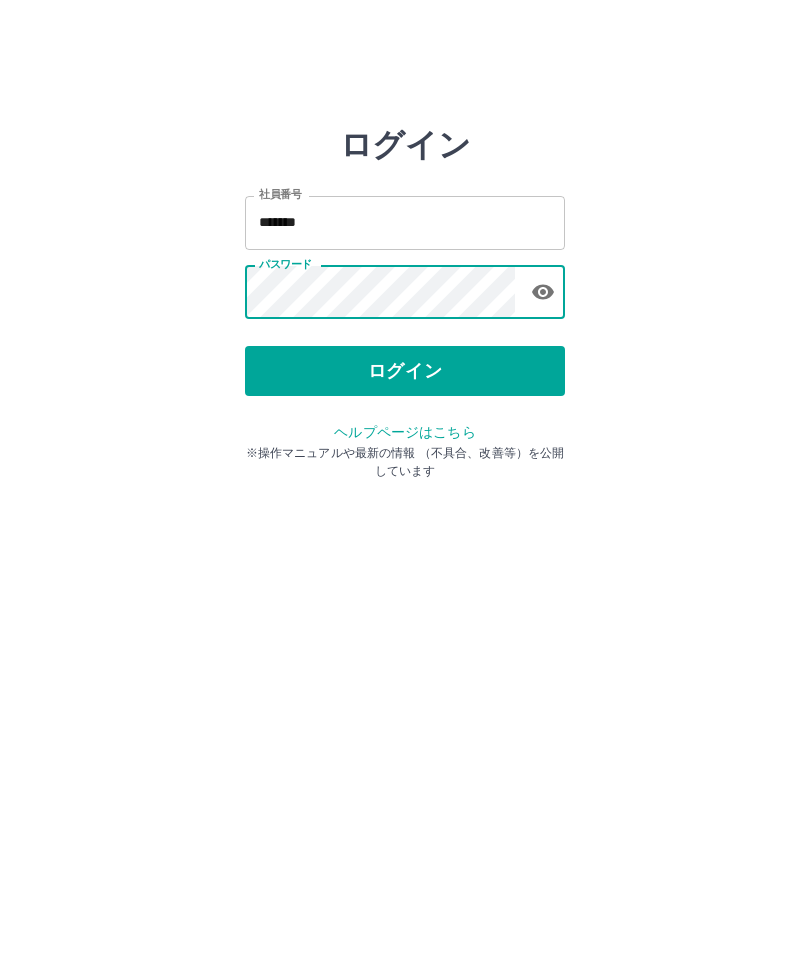 click on "ログイン" at bounding box center [405, 371] 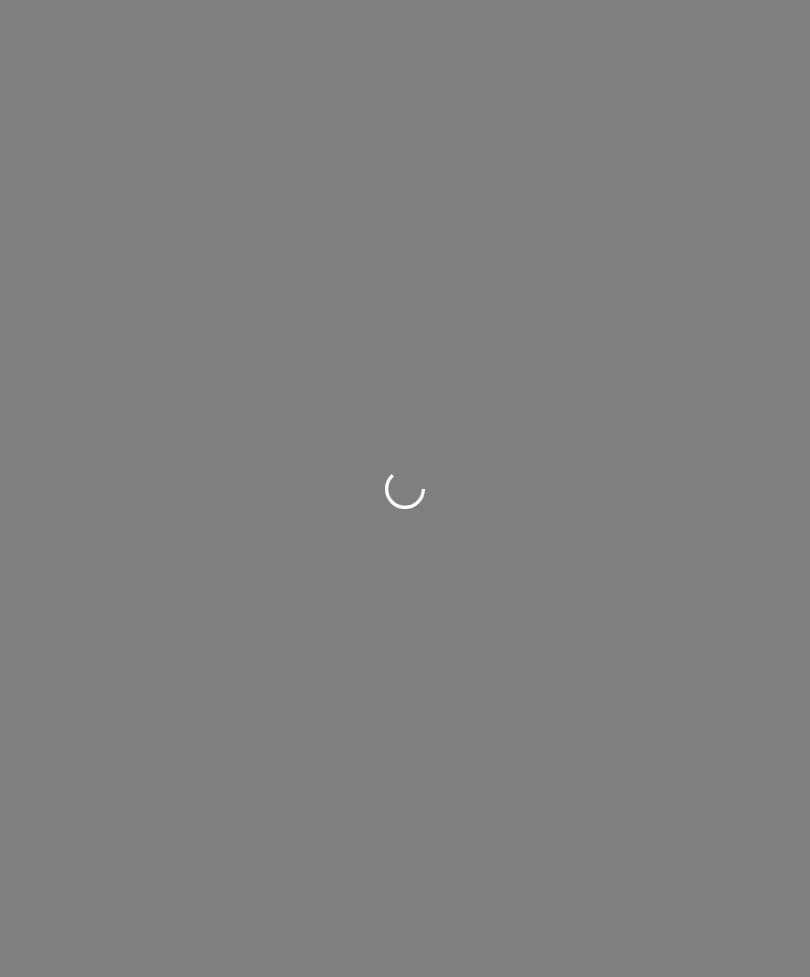 scroll, scrollTop: 0, scrollLeft: 0, axis: both 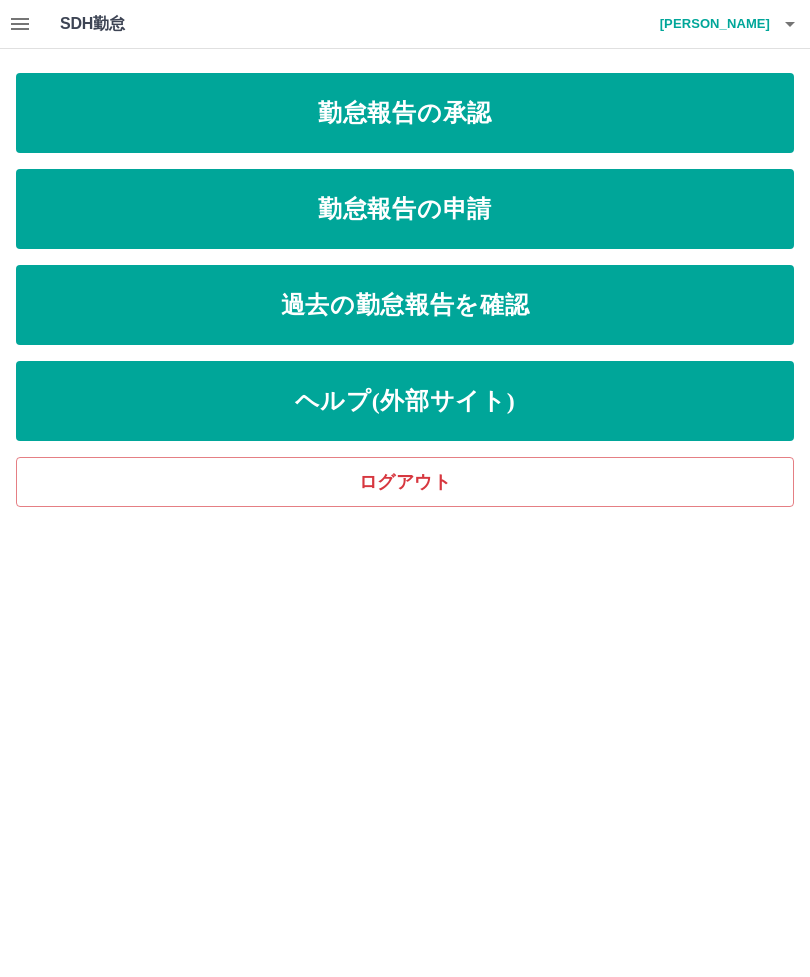 click on "勤怠報告の申請" at bounding box center (405, 209) 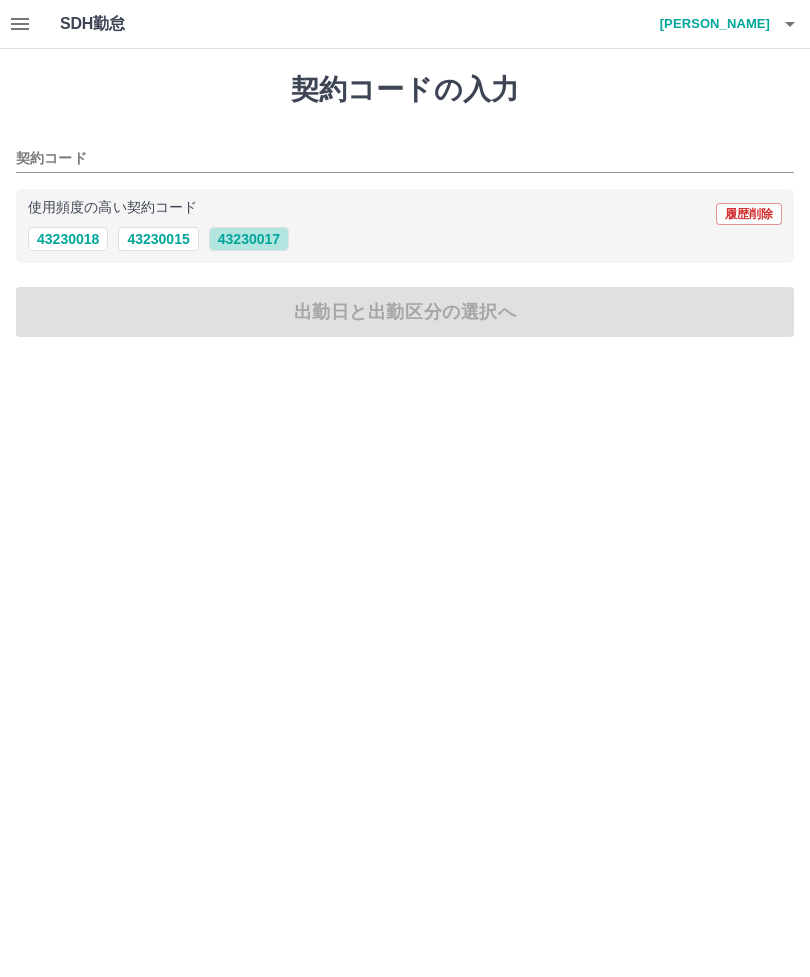 click on "43230017" at bounding box center (249, 239) 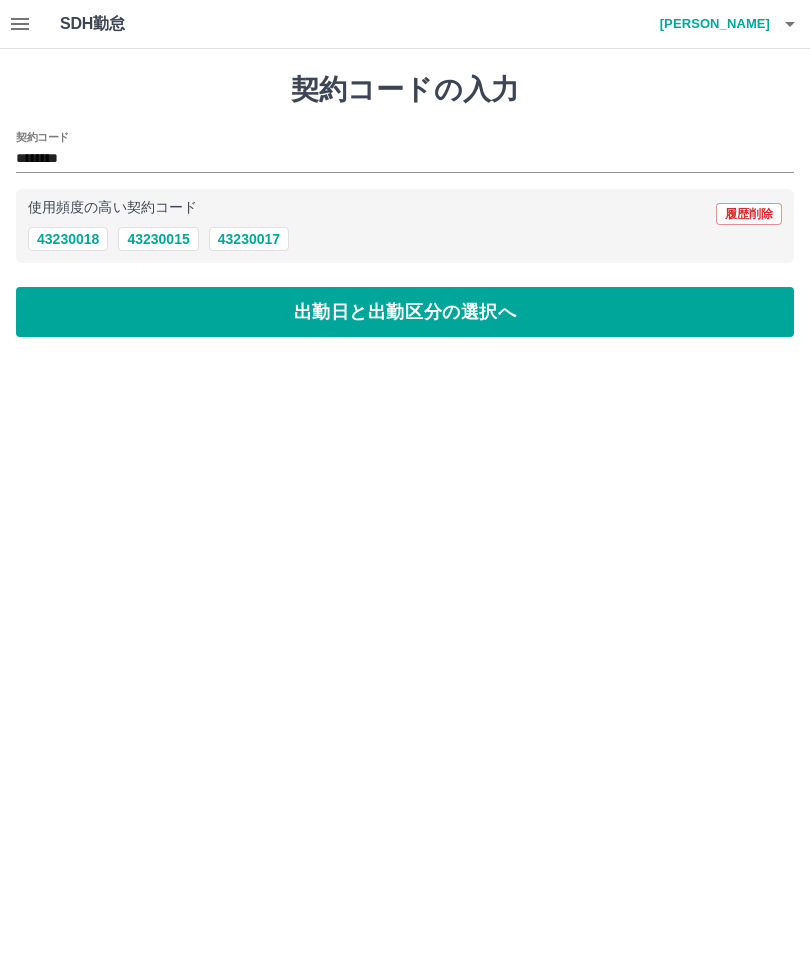 click on "出勤日と出勤区分の選択へ" at bounding box center (405, 312) 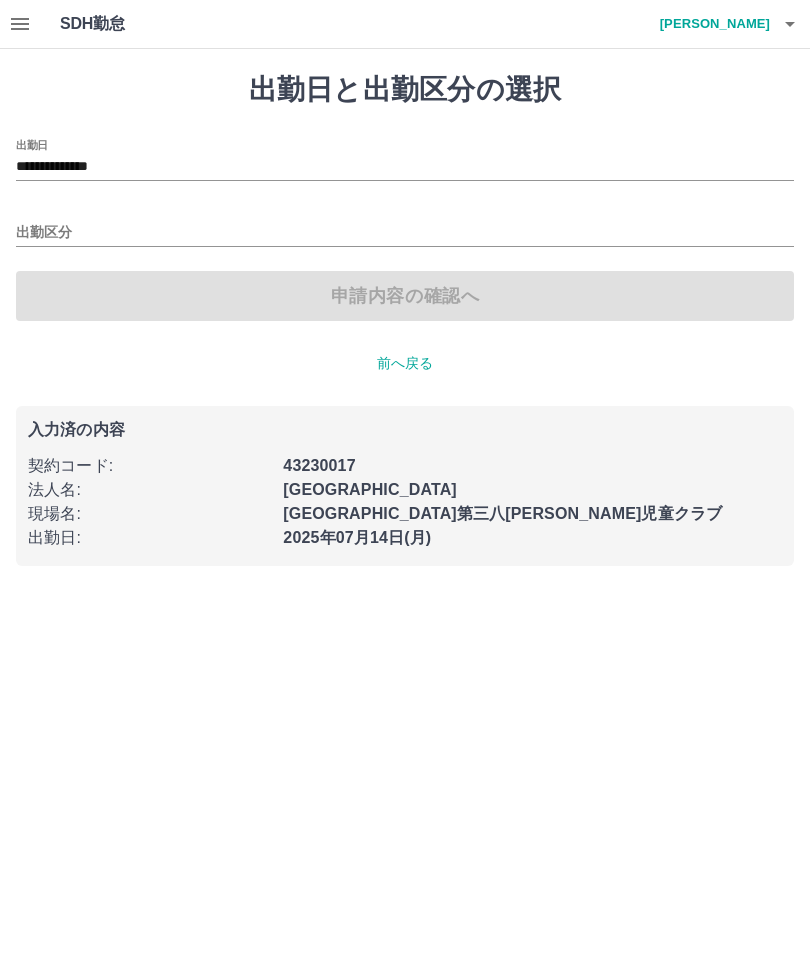 click on "出勤区分" at bounding box center (405, 233) 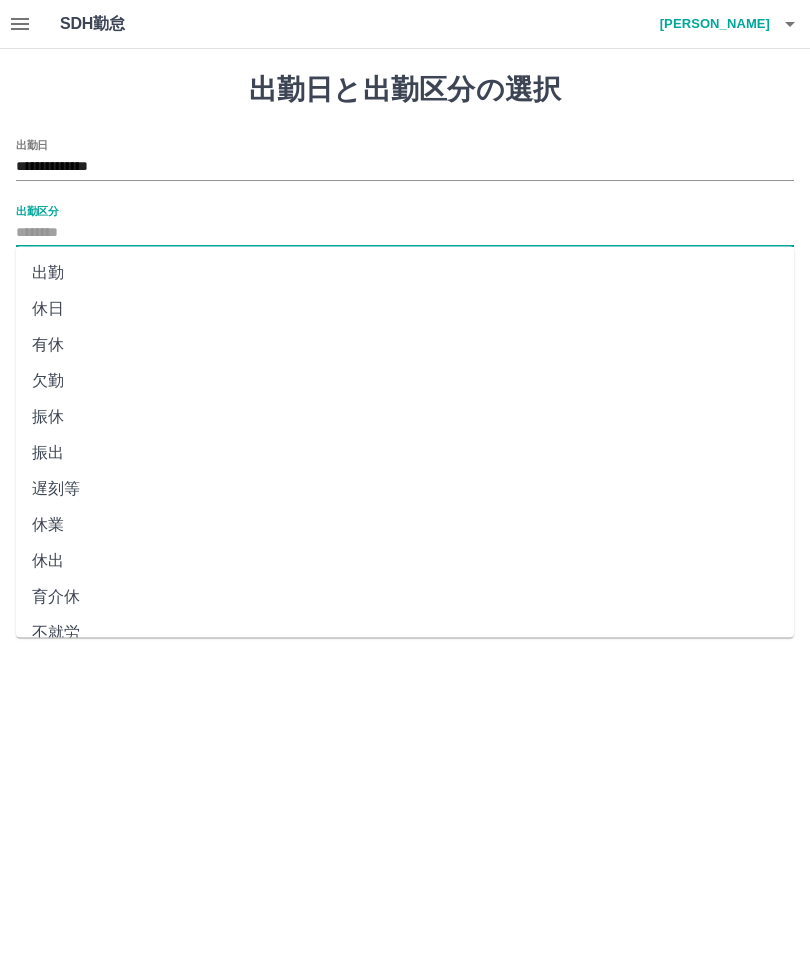 click on "出勤" at bounding box center [405, 273] 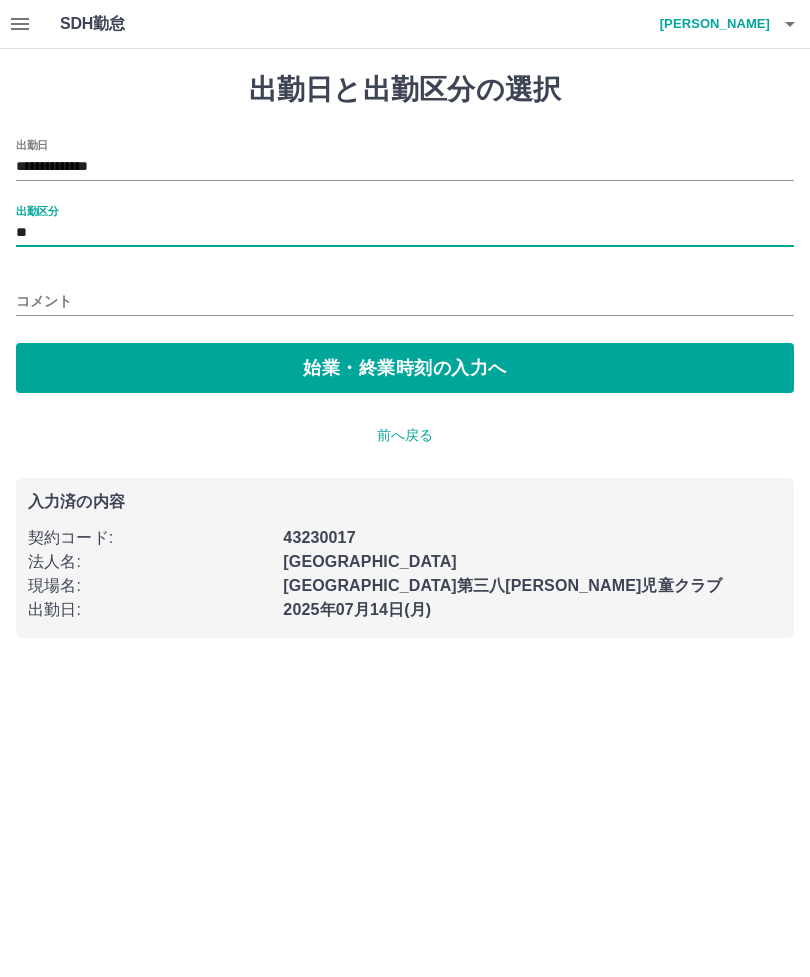 click on "始業・終業時刻の入力へ" at bounding box center [405, 368] 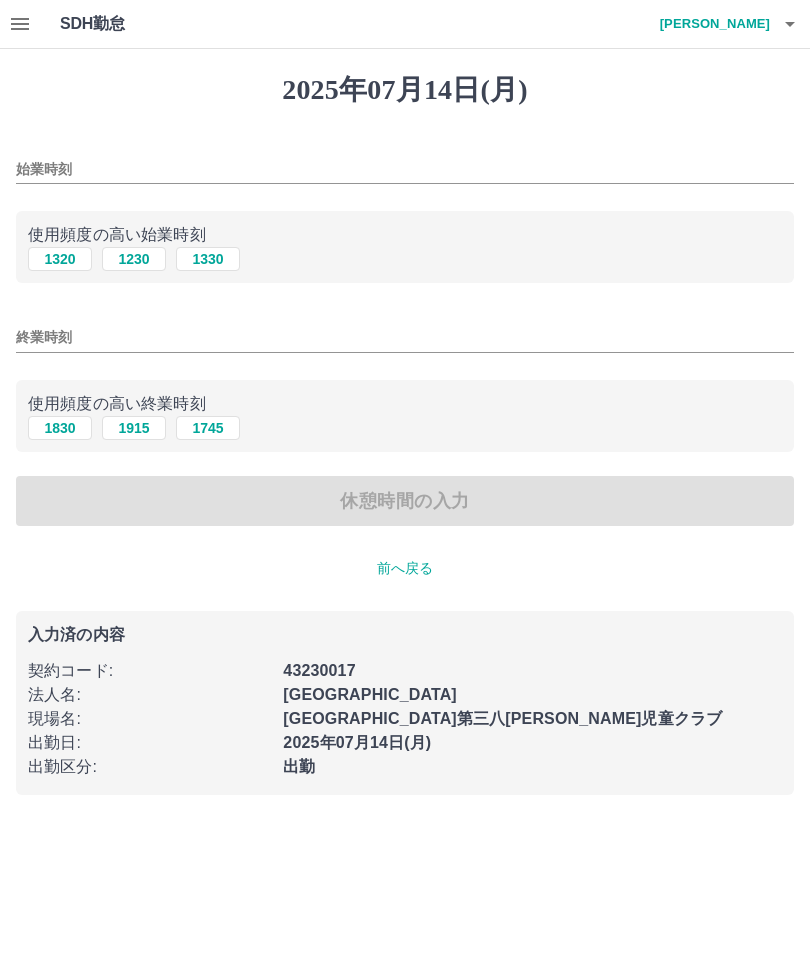 click on "始業時刻" at bounding box center [405, 169] 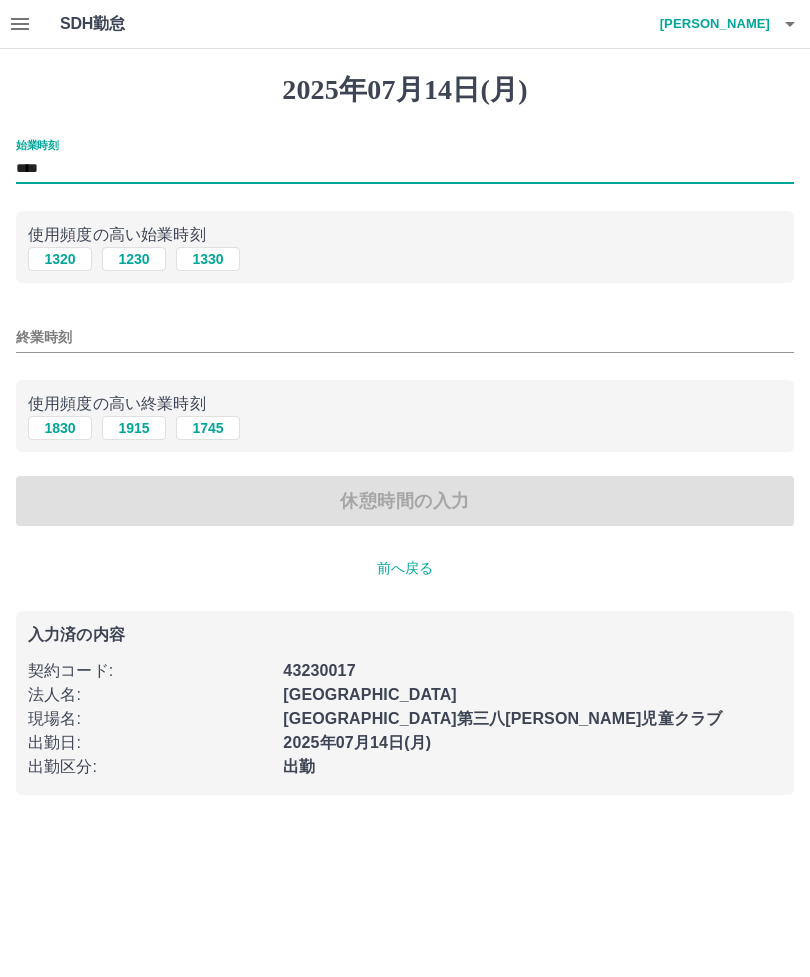 type on "****" 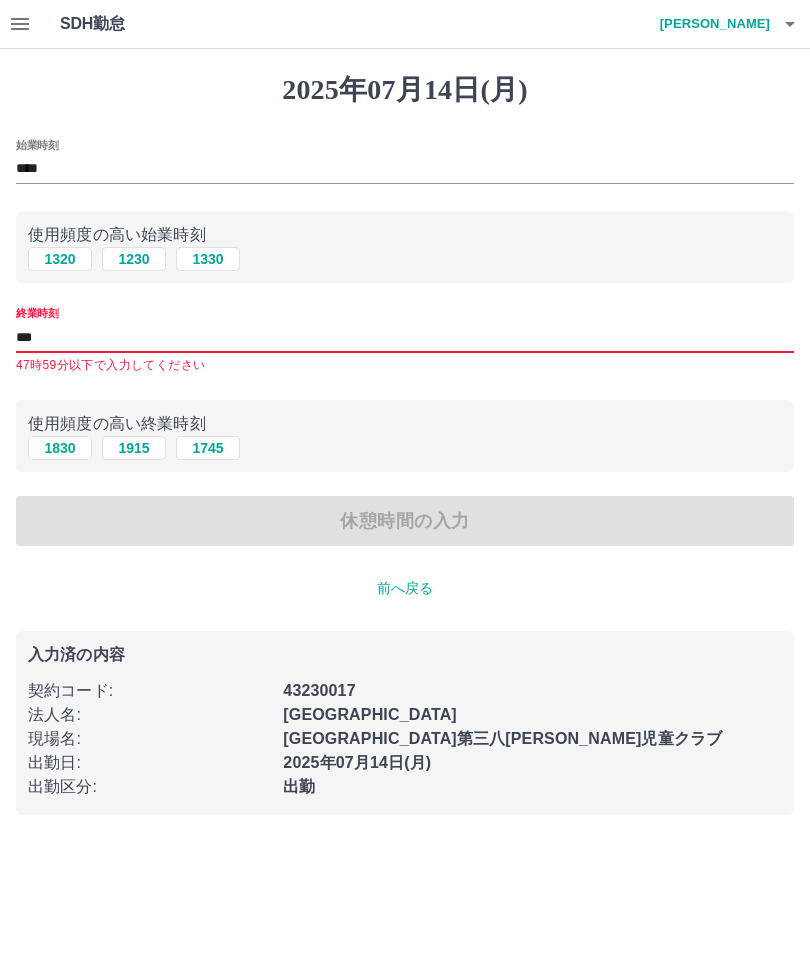 type on "****" 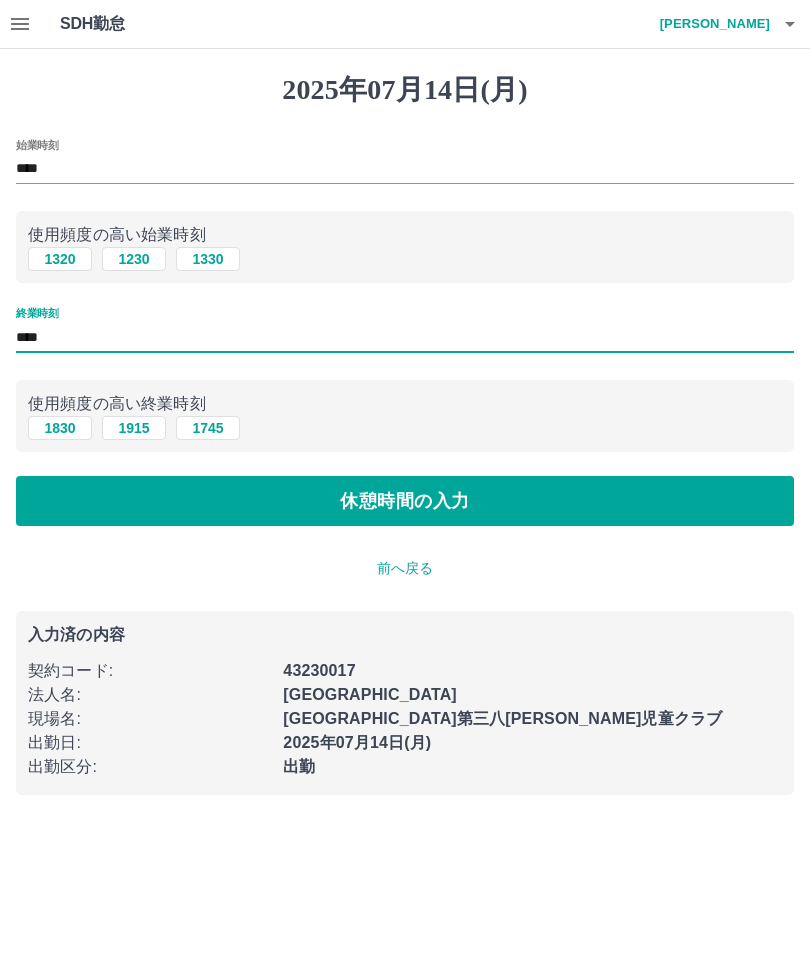 click on "前へ戻る" at bounding box center [405, 568] 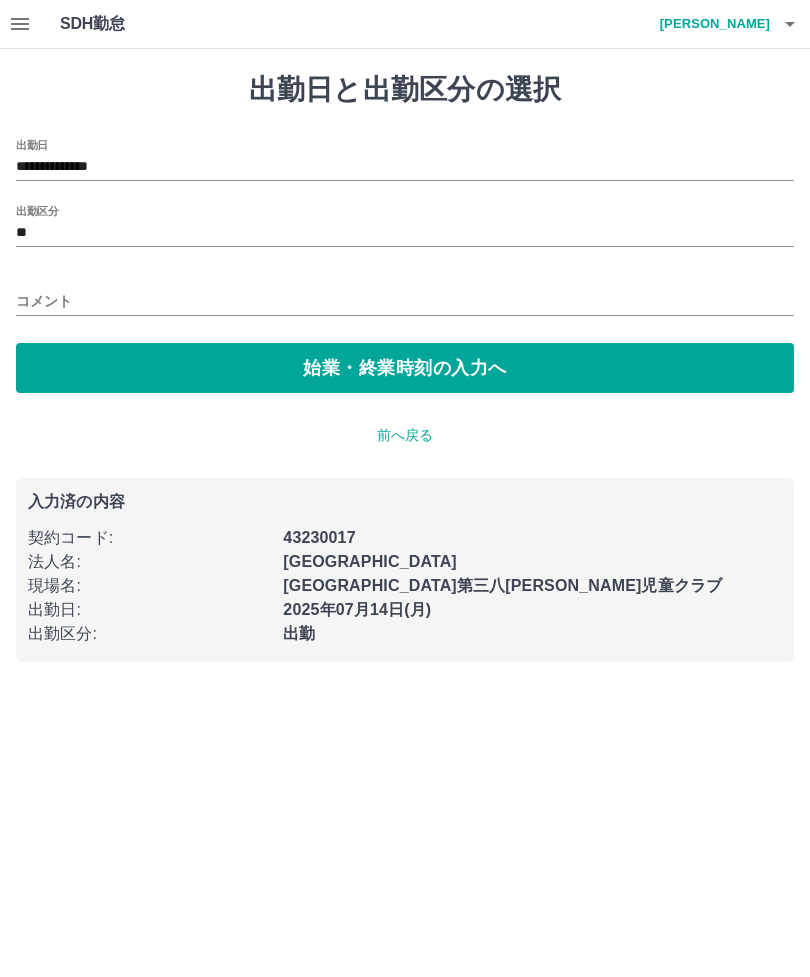 click on "コメント" at bounding box center (405, 301) 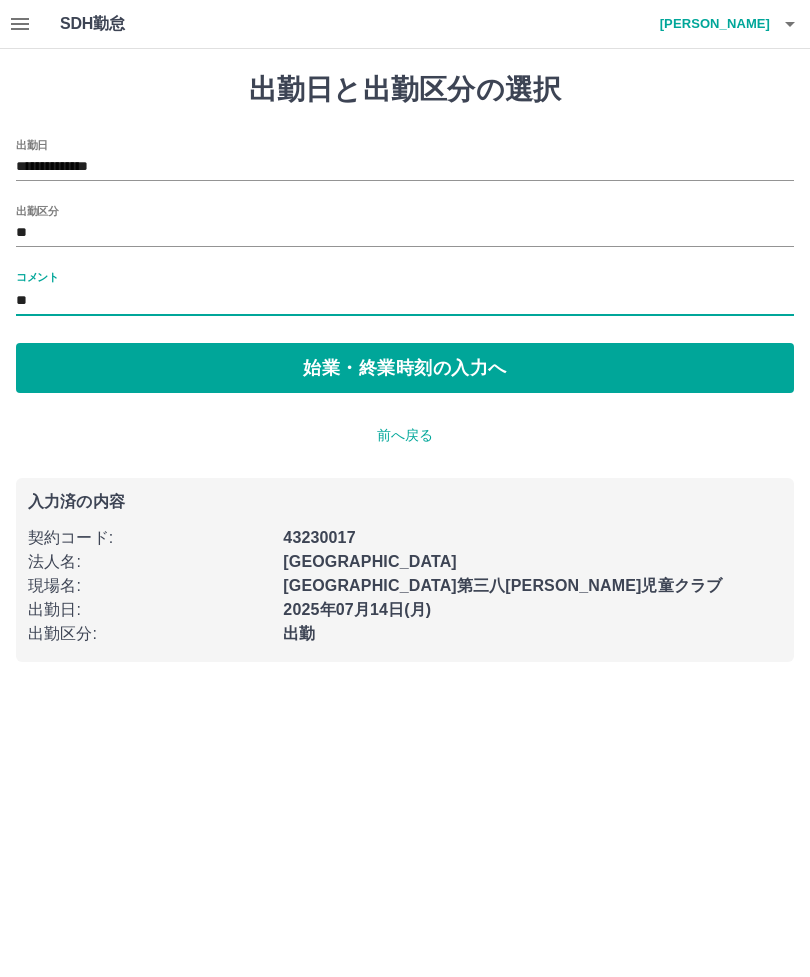 type on "******" 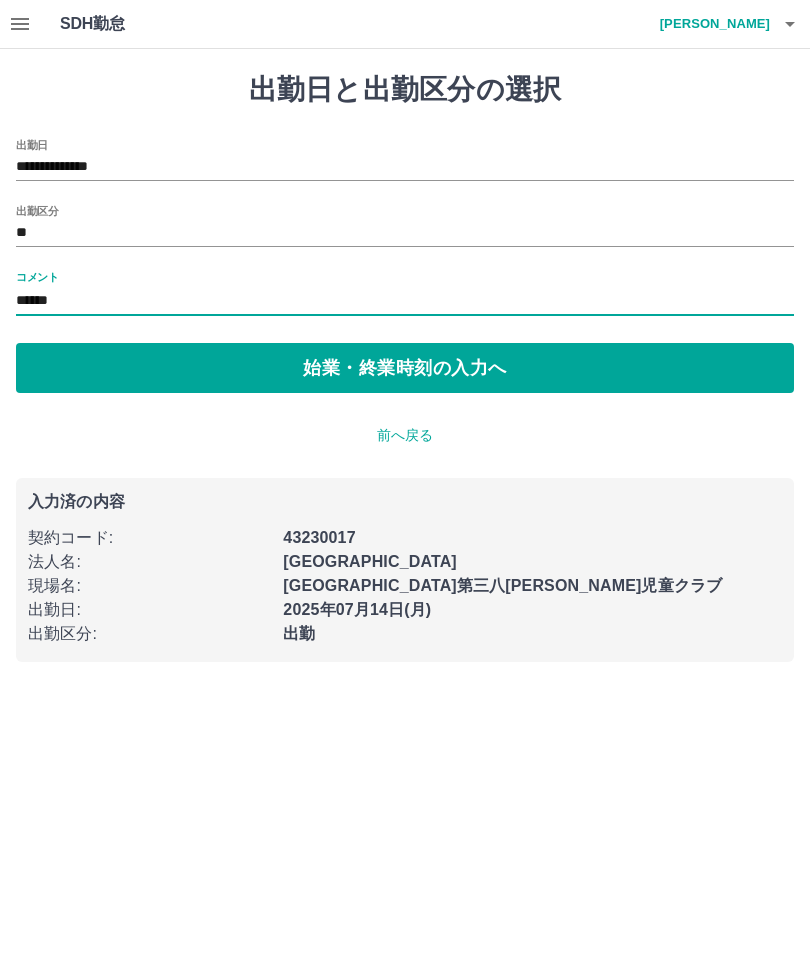 click on "始業・終業時刻の入力へ" at bounding box center [405, 368] 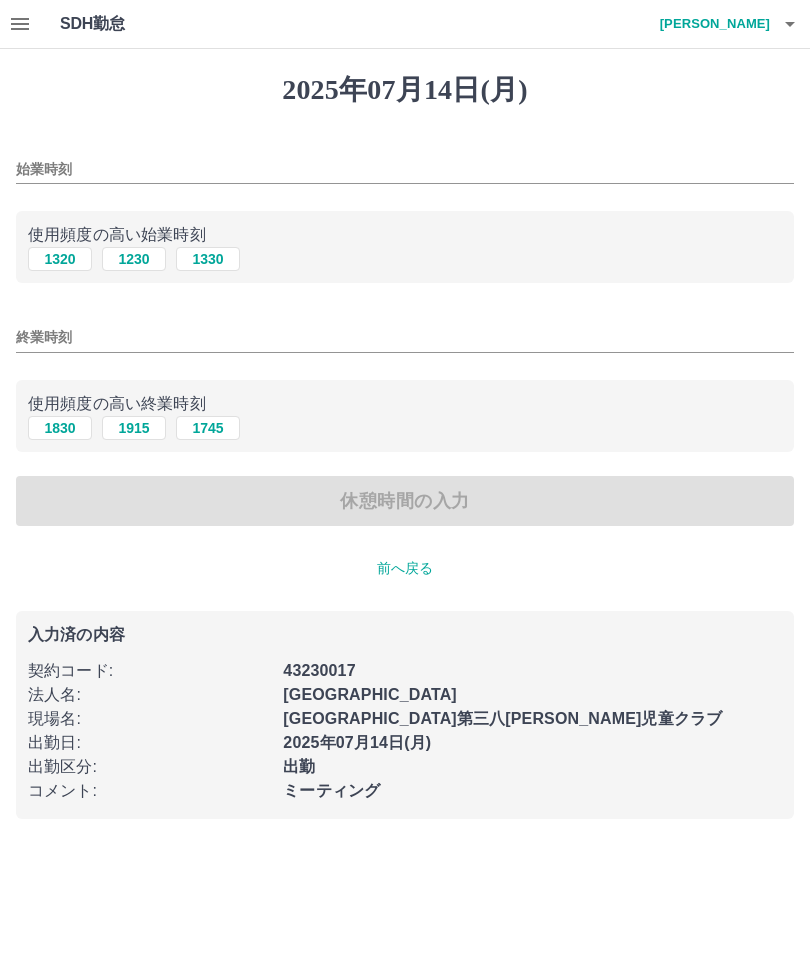 click on "始業時刻" at bounding box center (405, 169) 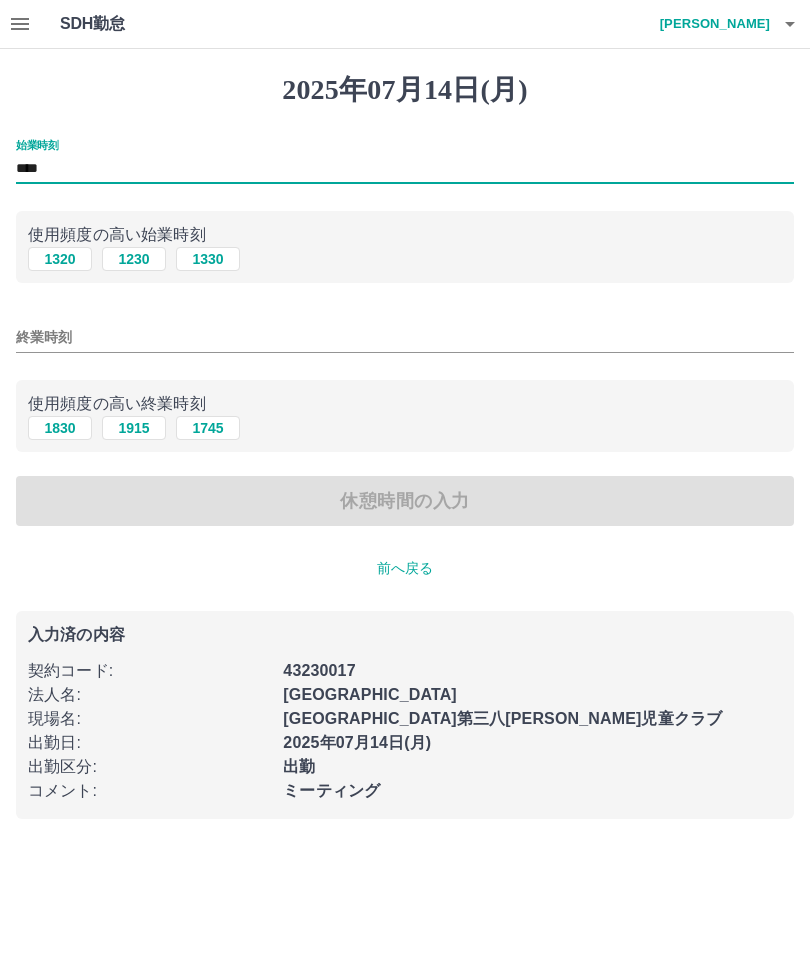 type on "****" 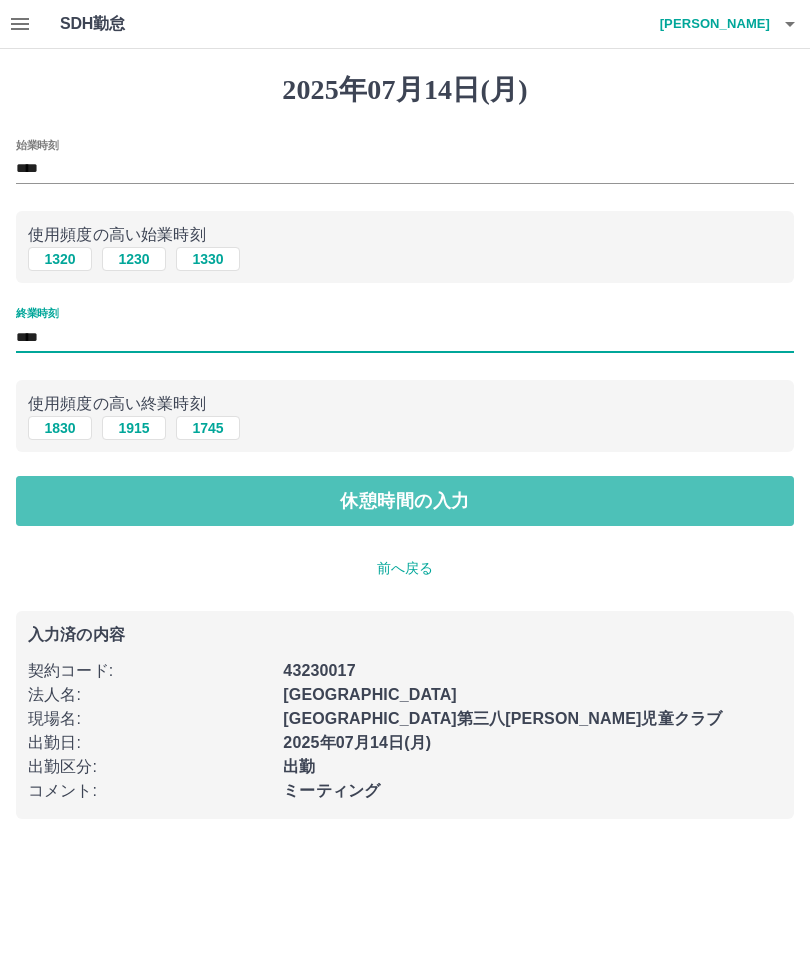 type on "****" 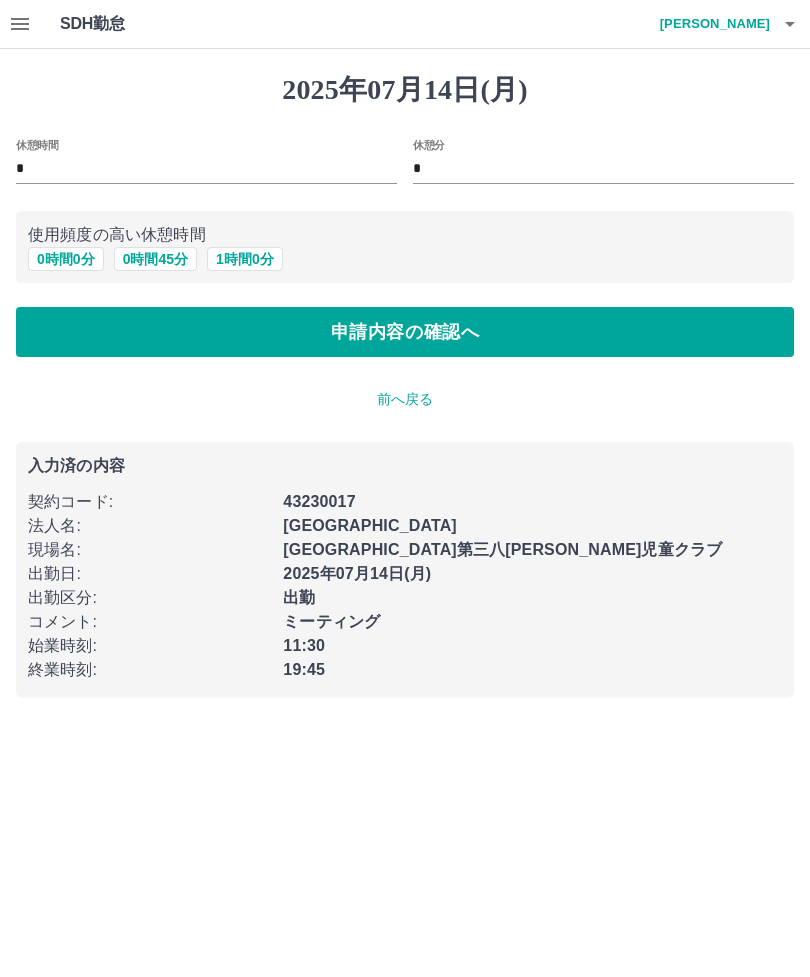 click on "0 時間 45 分" at bounding box center [155, 259] 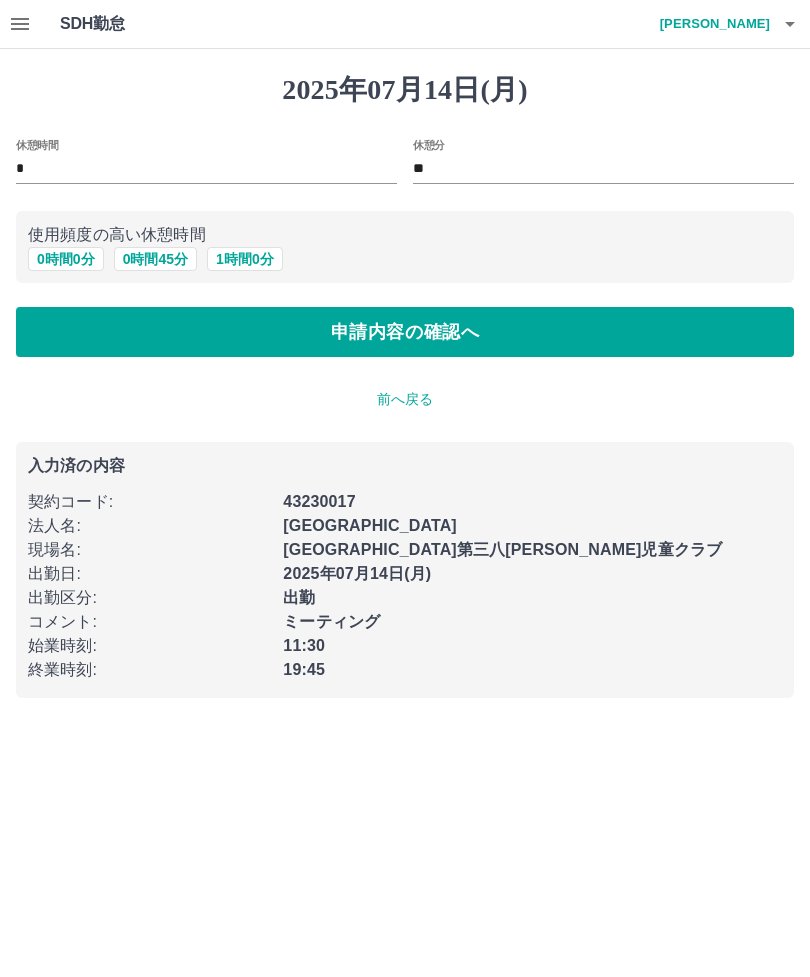 click on "申請内容の確認へ" at bounding box center [405, 332] 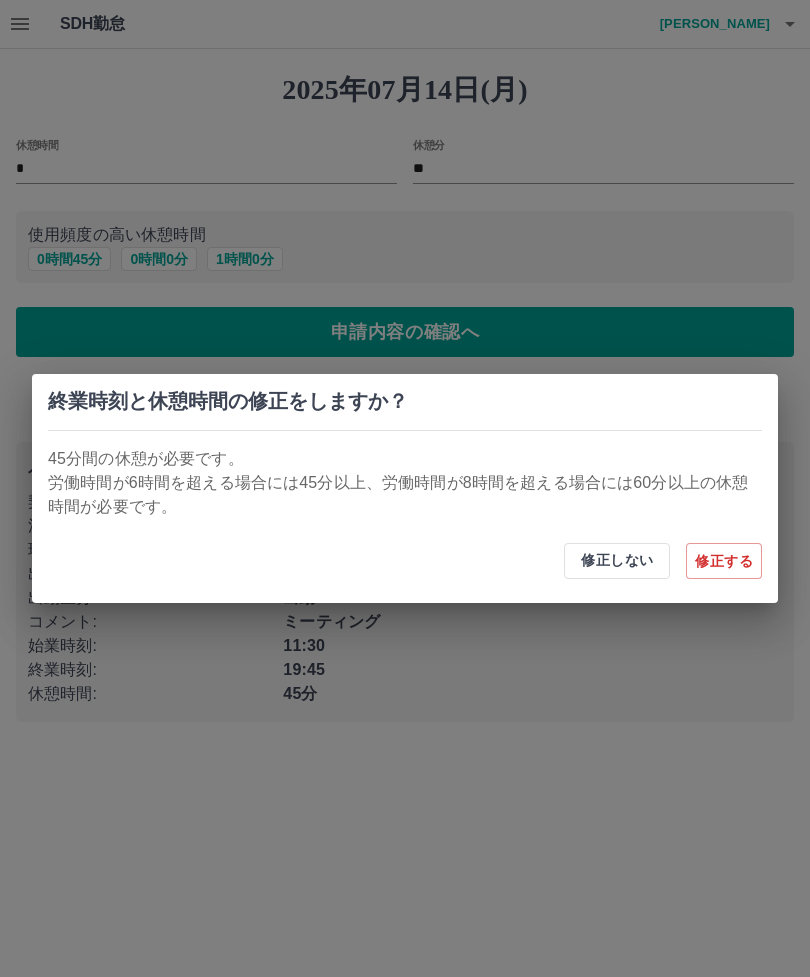 click on "終業時刻と休憩時間の修正をしますか？ 45分間の休憩が必要です。 労働時間が6時間を超える場合には45分以上、労働時間が8時間を超える場合には60分以上の休憩時間が必要です。 修正しない 修正する" at bounding box center [405, 488] 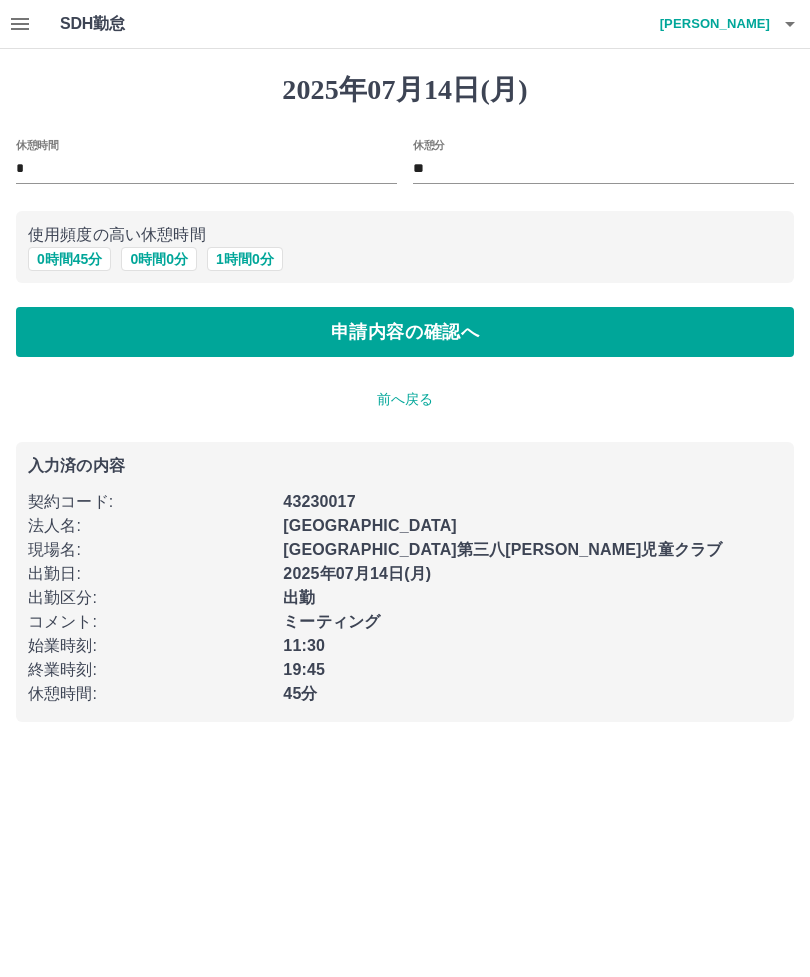 click on "申請内容の確認へ" at bounding box center (405, 332) 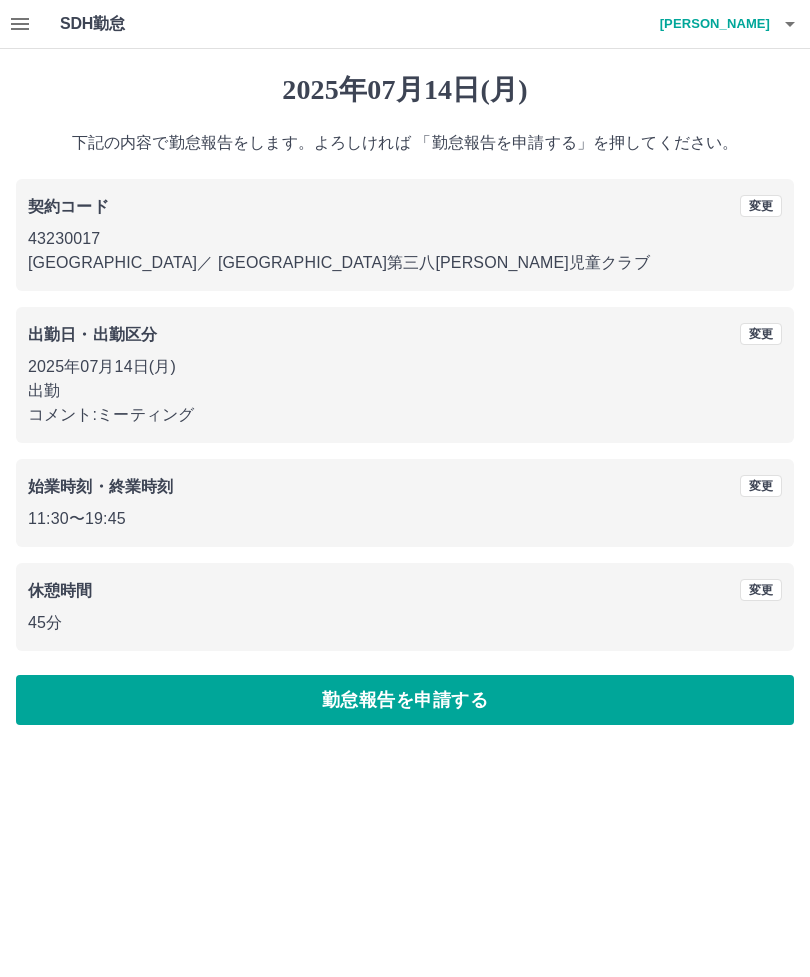 click on "勤怠報告を申請する" at bounding box center (405, 700) 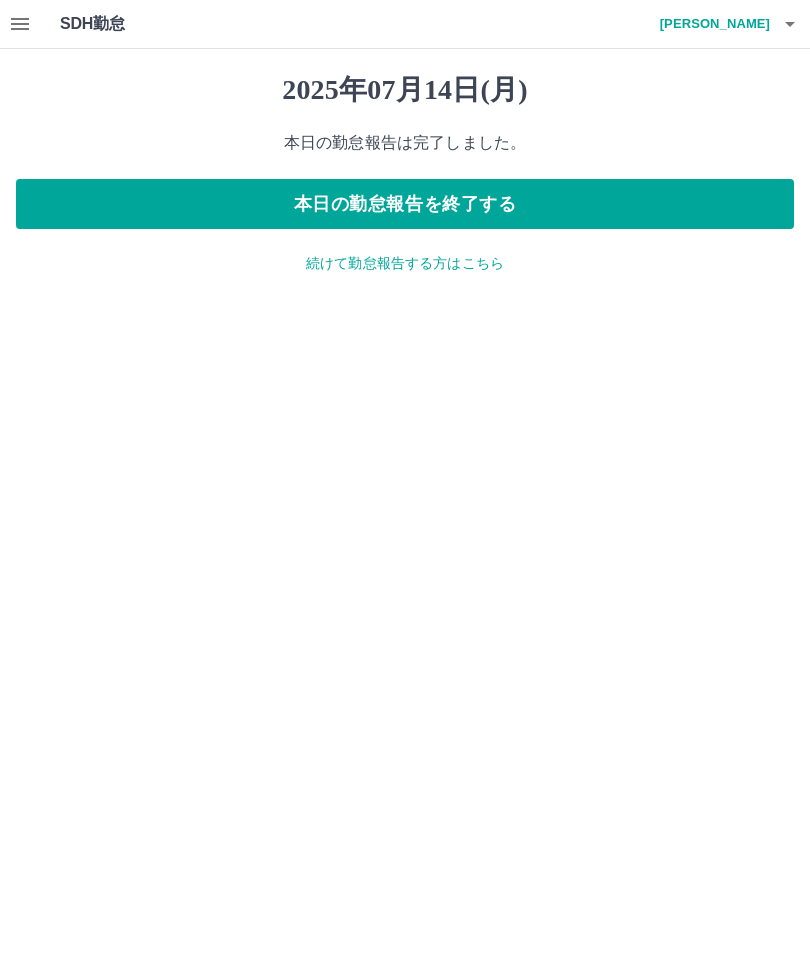 click 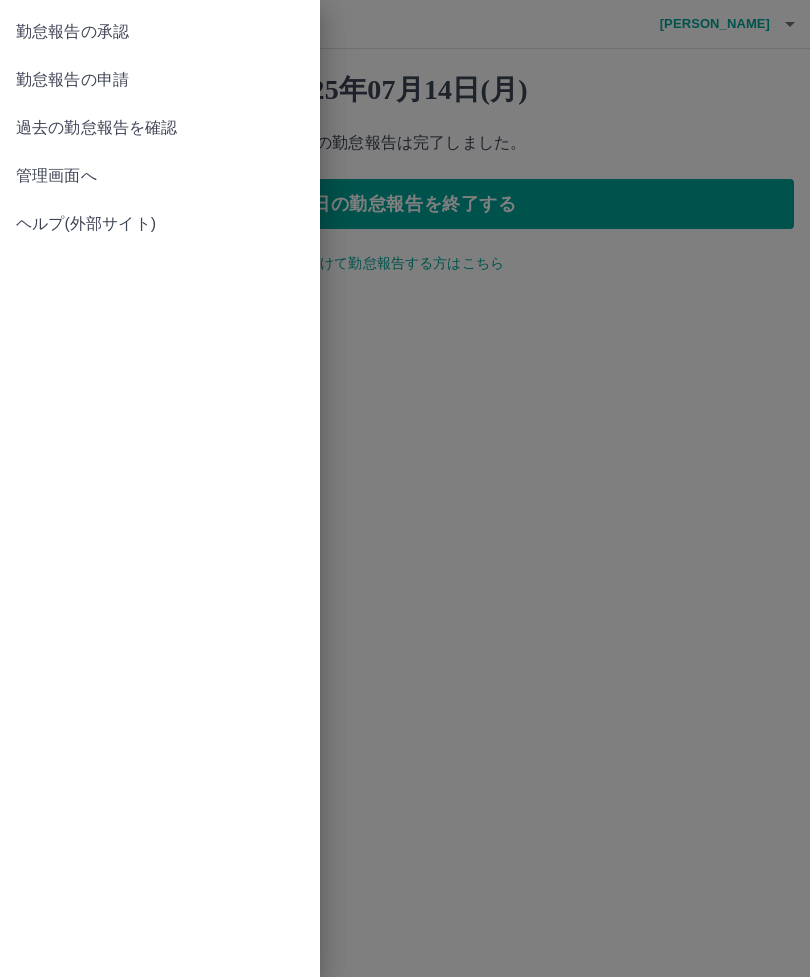click on "勤怠報告の承認" at bounding box center (160, 32) 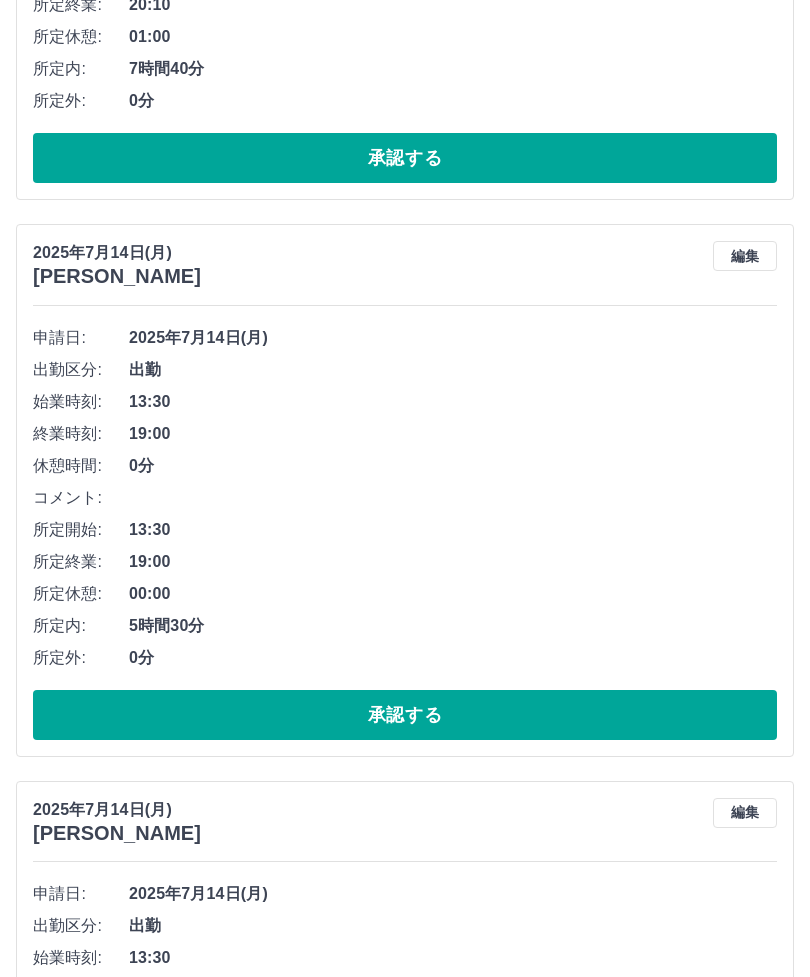 scroll, scrollTop: 1093, scrollLeft: 0, axis: vertical 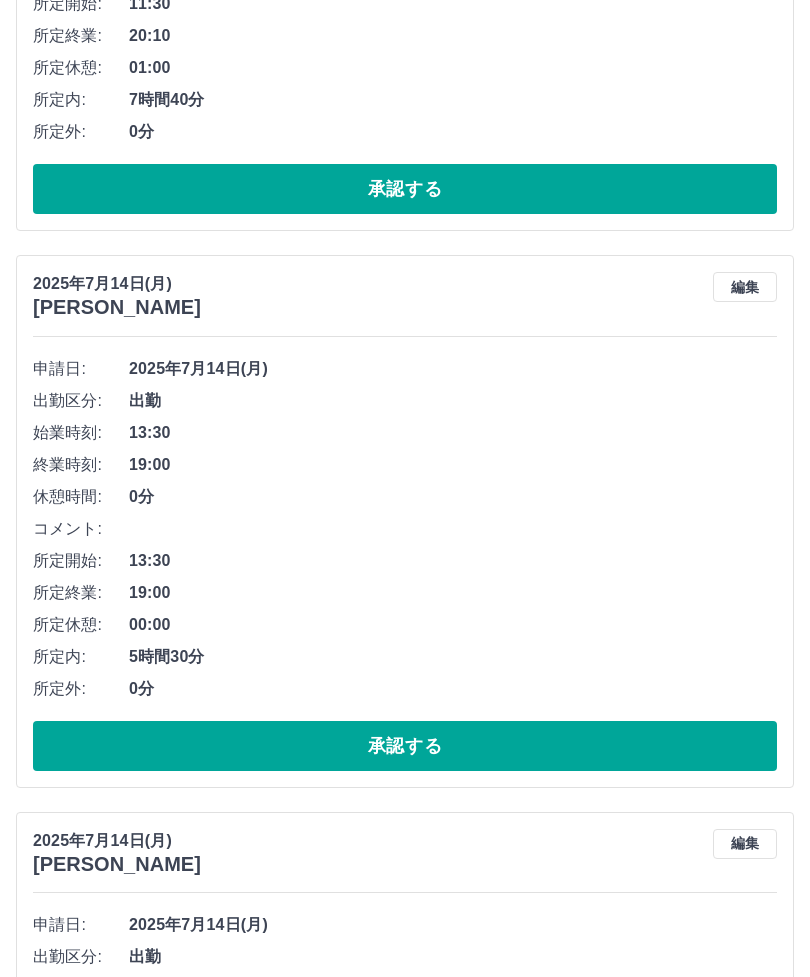 click on "承認する" at bounding box center [405, 746] 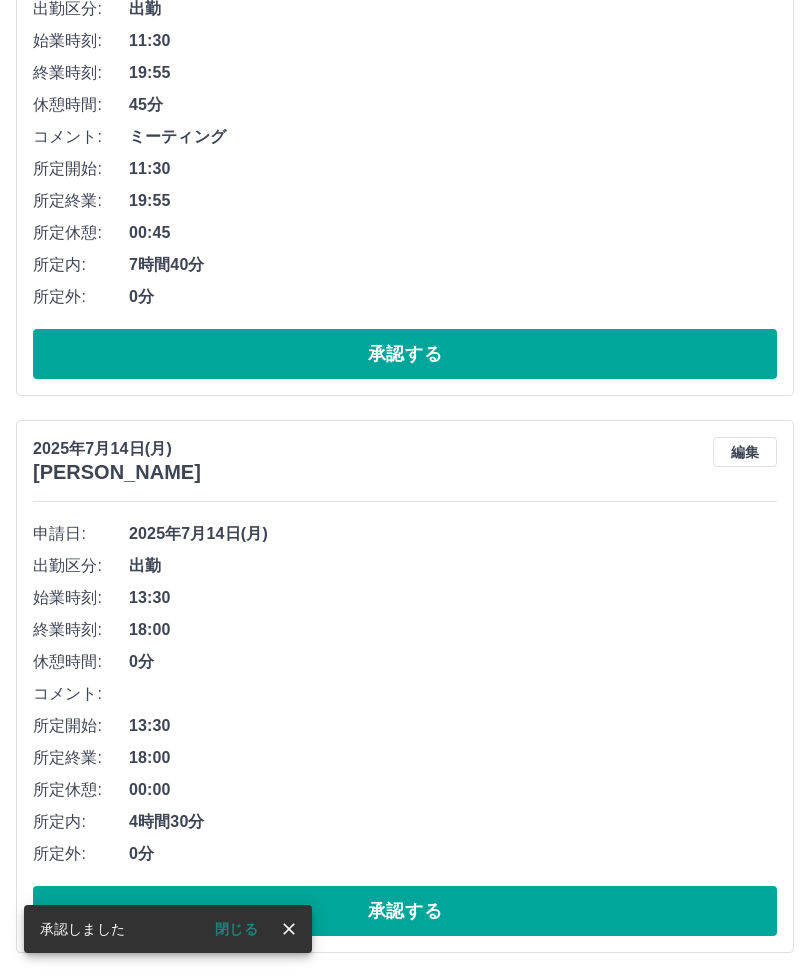 scroll, scrollTop: 860, scrollLeft: 0, axis: vertical 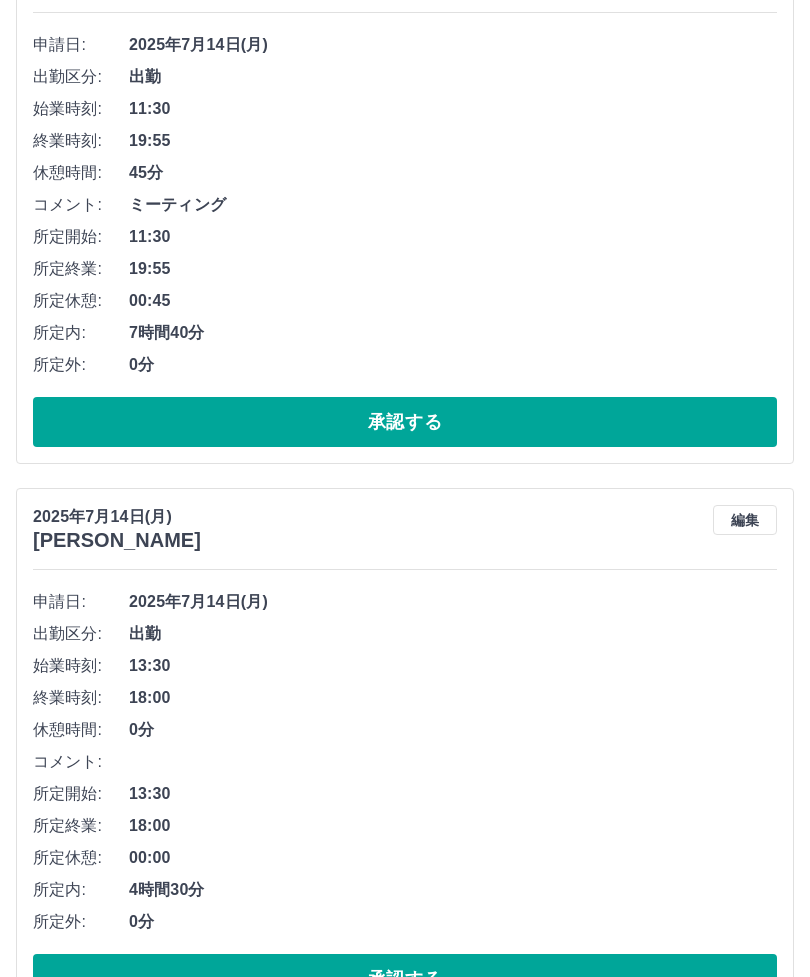 click on "承認する" at bounding box center [405, 979] 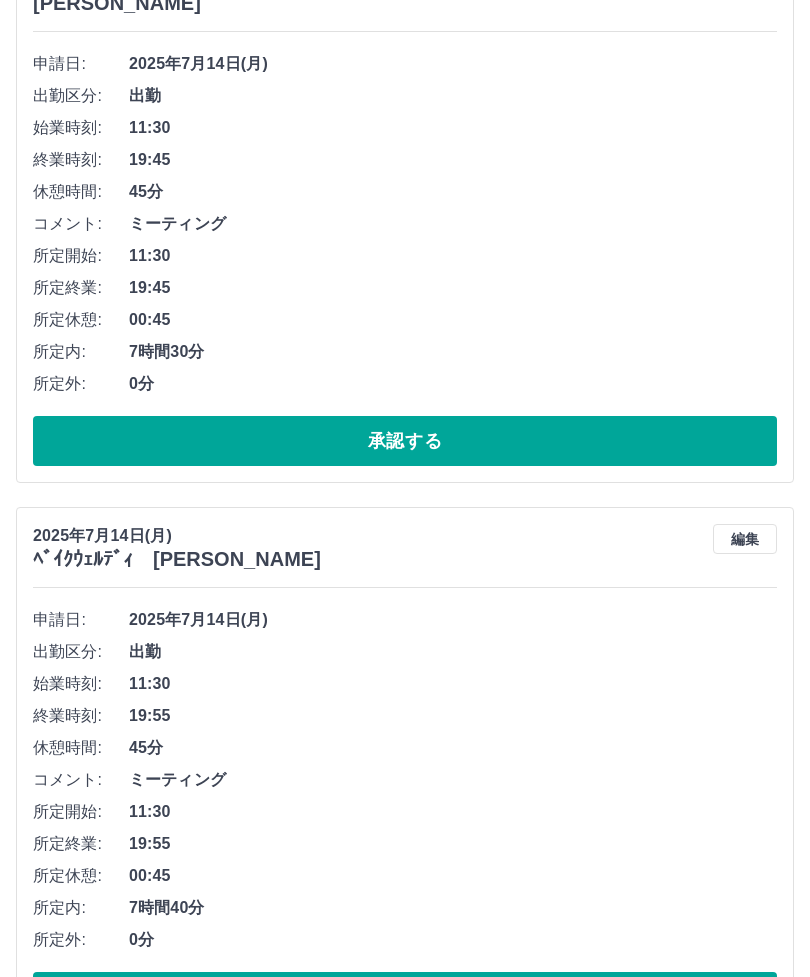 scroll, scrollTop: 287, scrollLeft: 0, axis: vertical 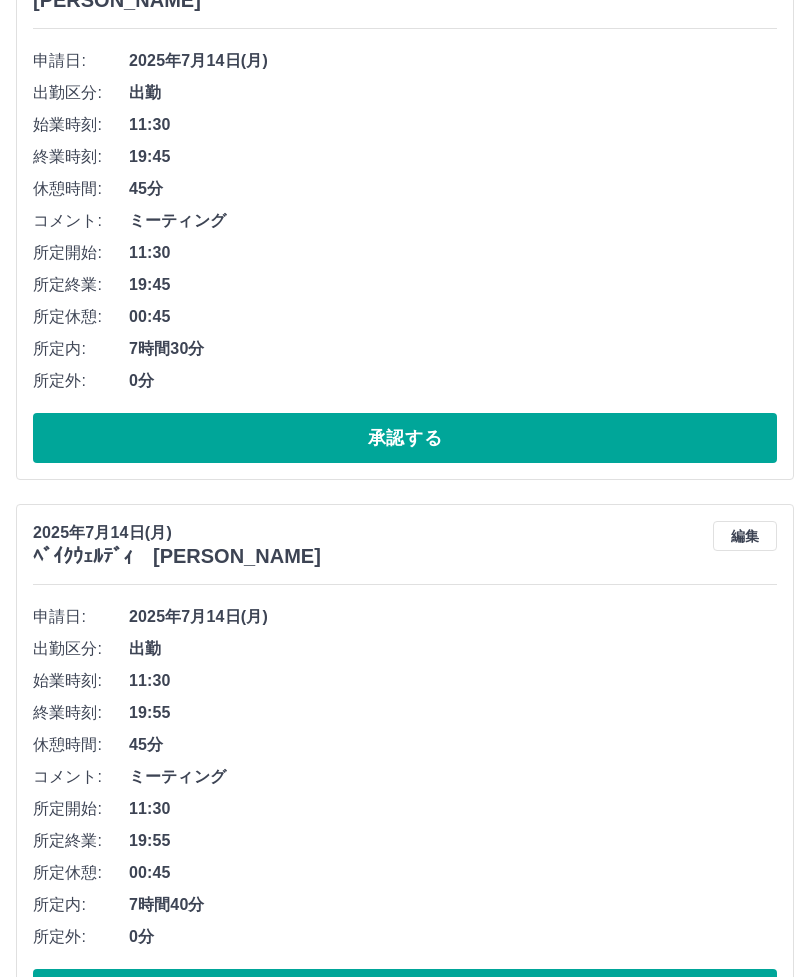 click on "承認する" at bounding box center (405, 439) 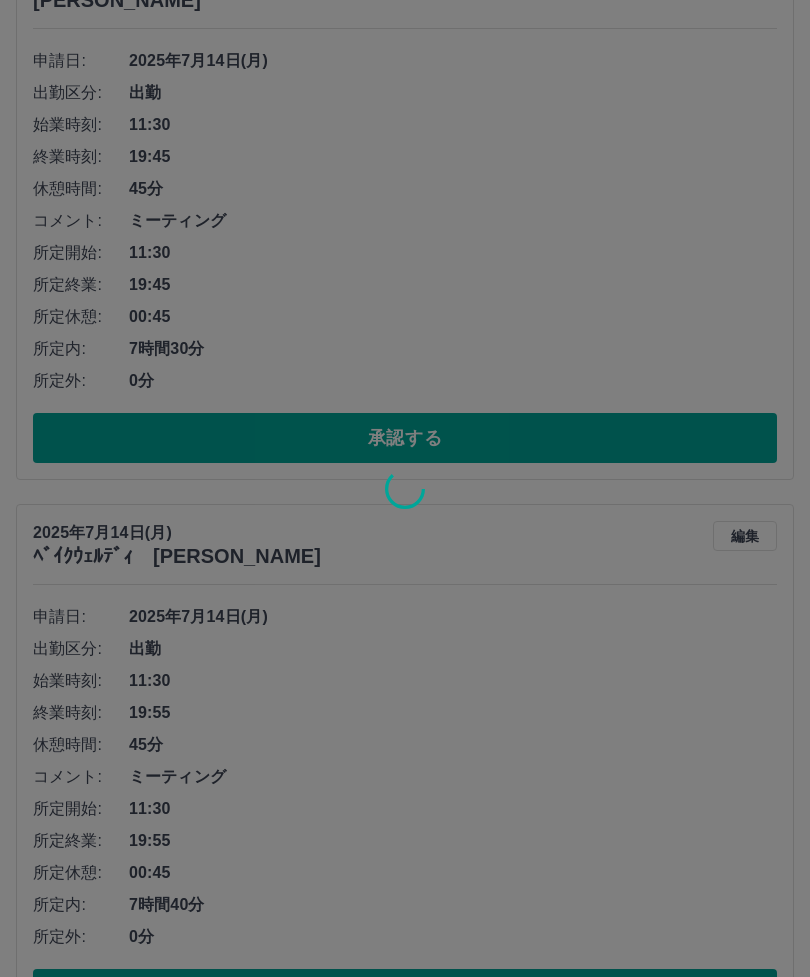 scroll, scrollTop: 0, scrollLeft: 0, axis: both 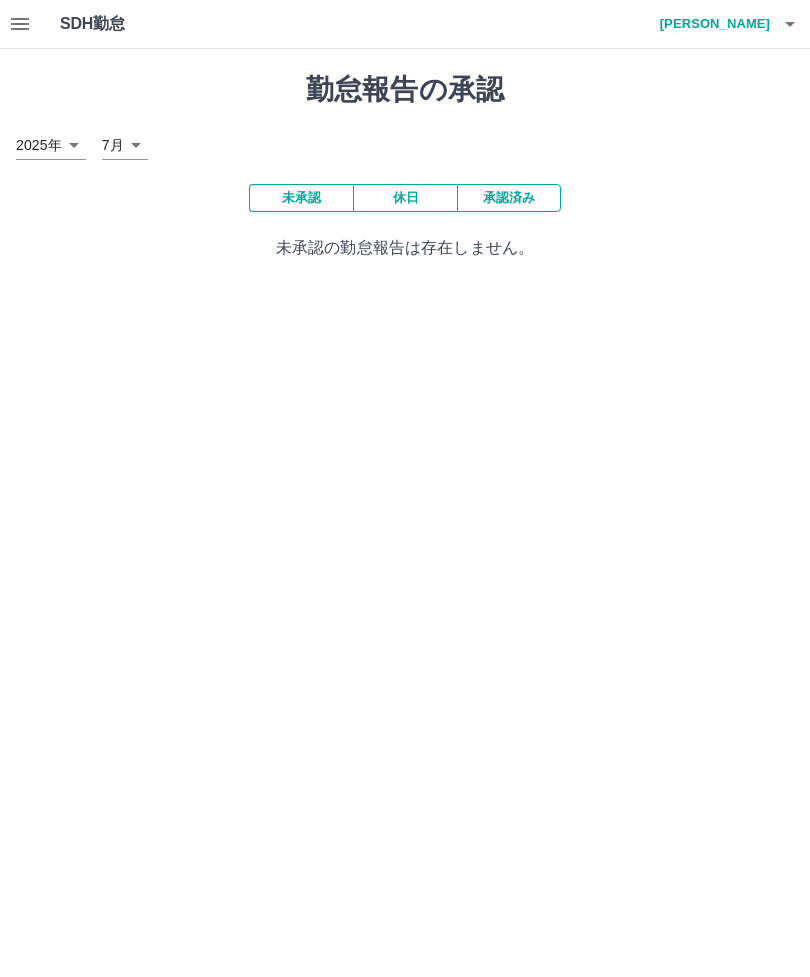click 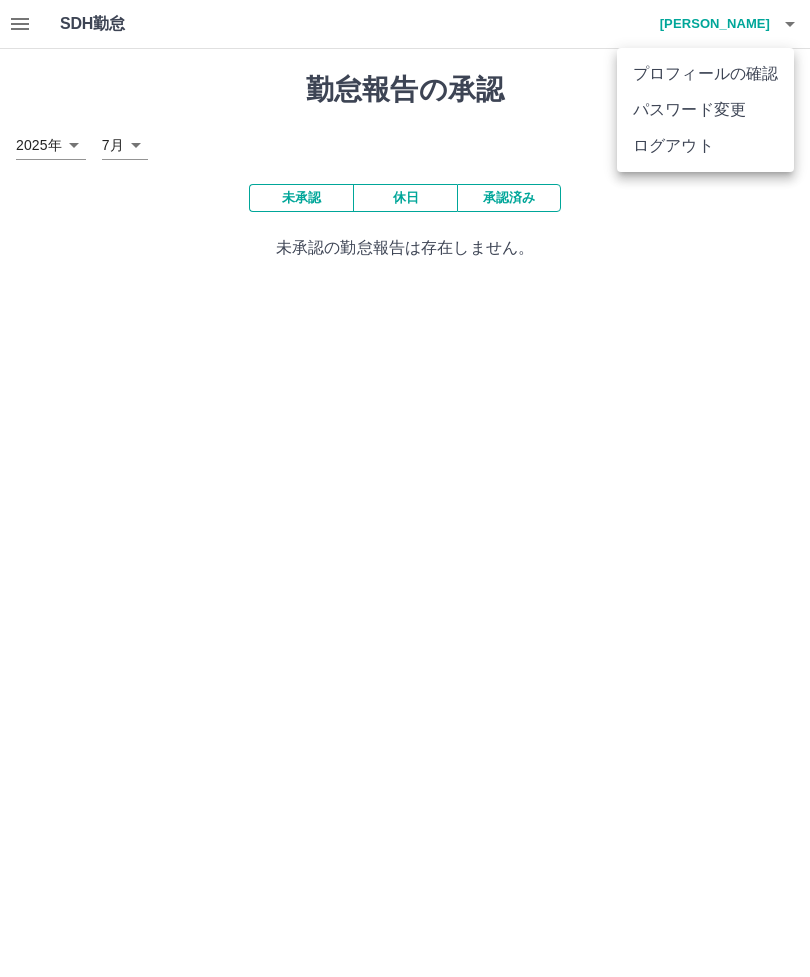 click on "ログアウト" at bounding box center (705, 146) 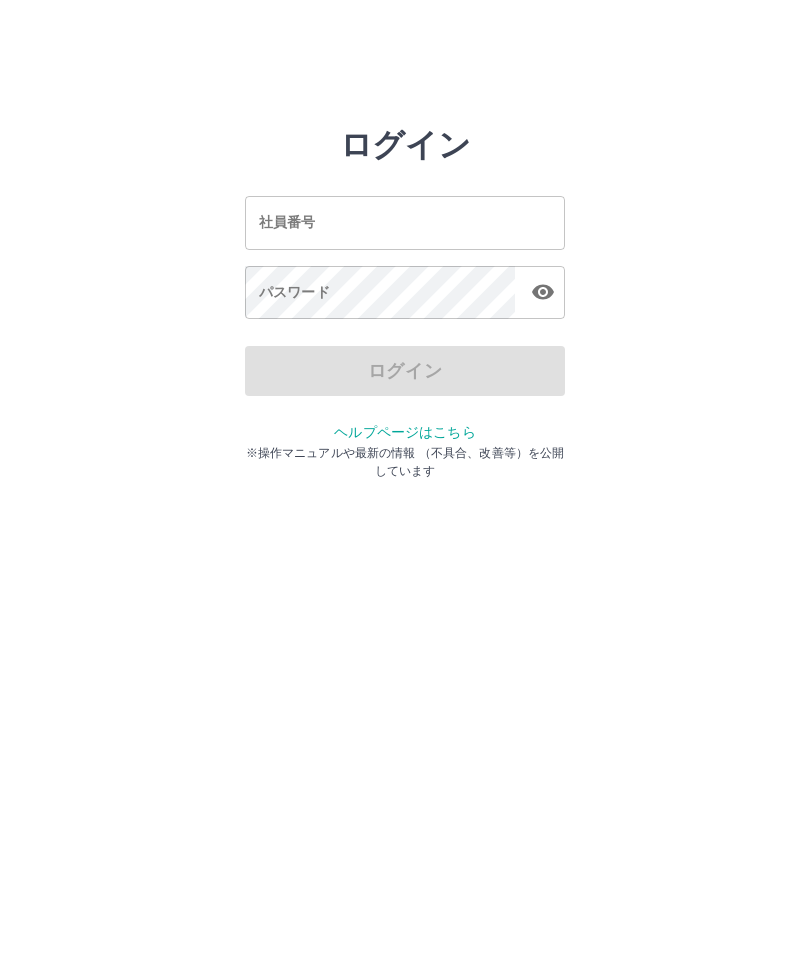 scroll, scrollTop: 0, scrollLeft: 0, axis: both 